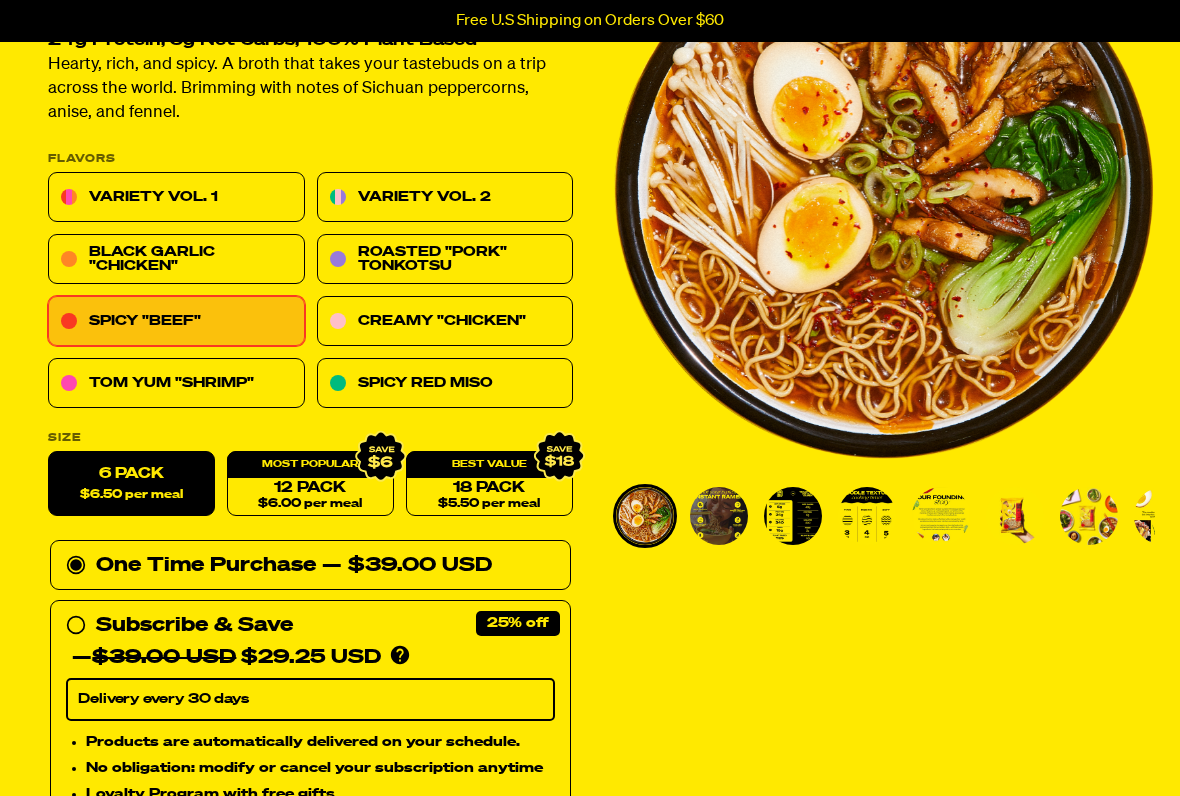 scroll, scrollTop: 202, scrollLeft: 0, axis: vertical 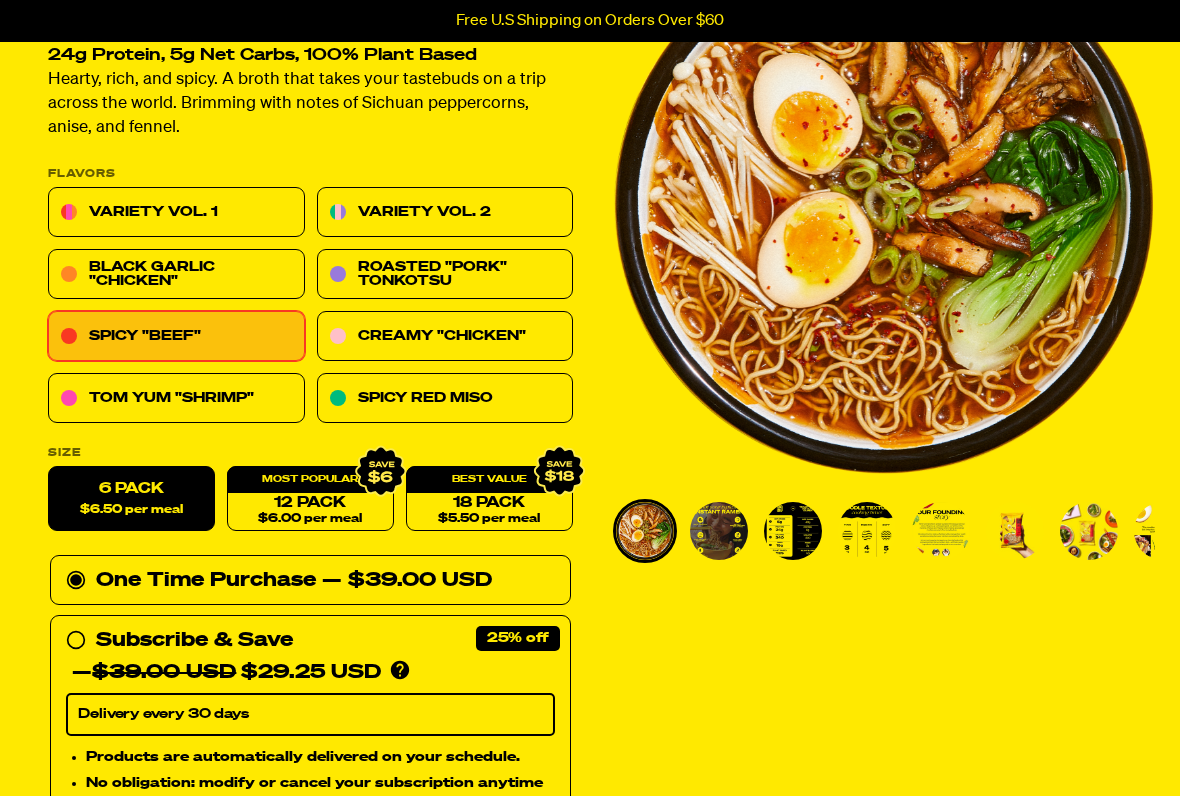 click at bounding box center (793, 532) 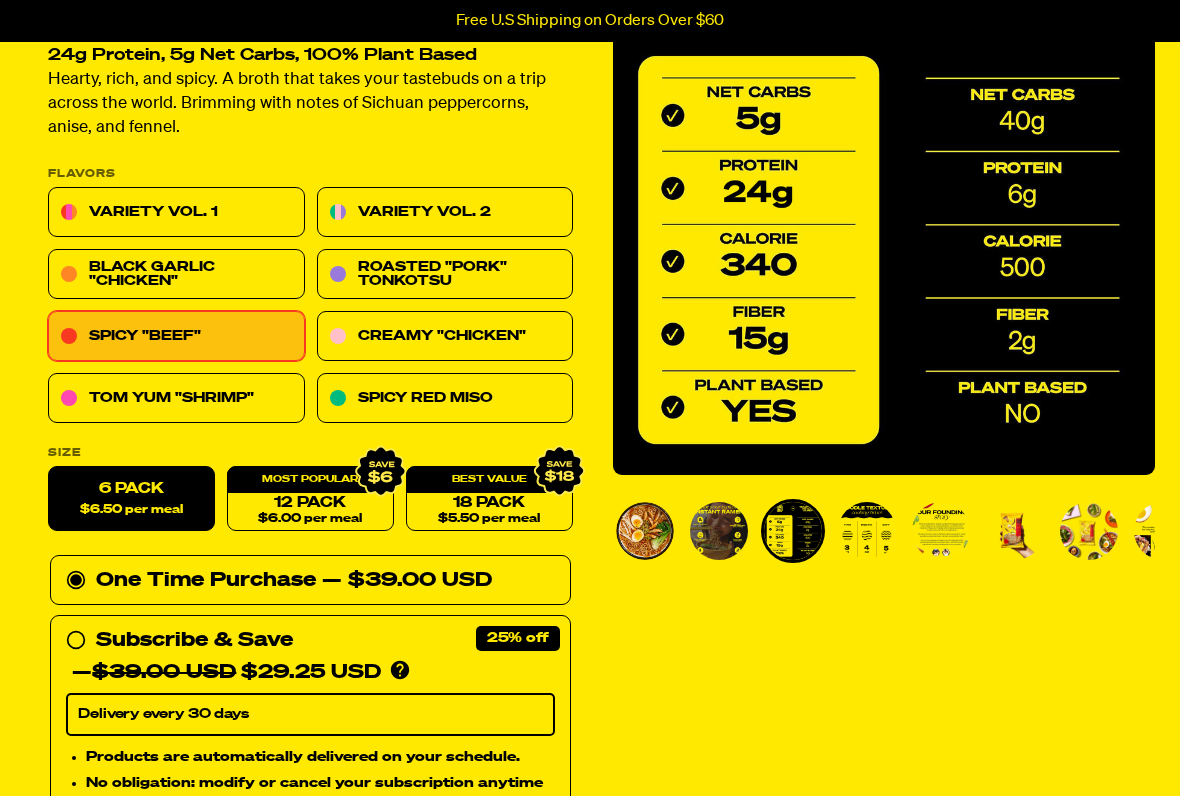 scroll, scrollTop: 203, scrollLeft: 0, axis: vertical 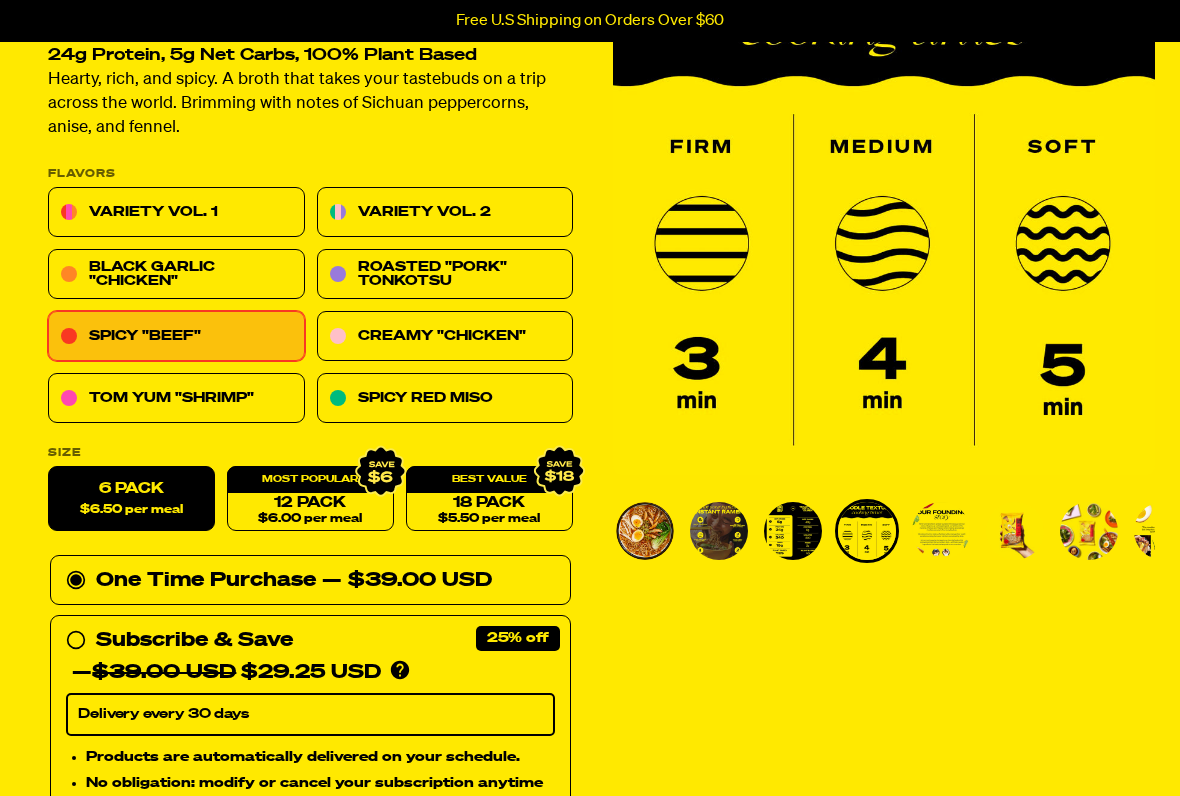 click at bounding box center [941, 531] 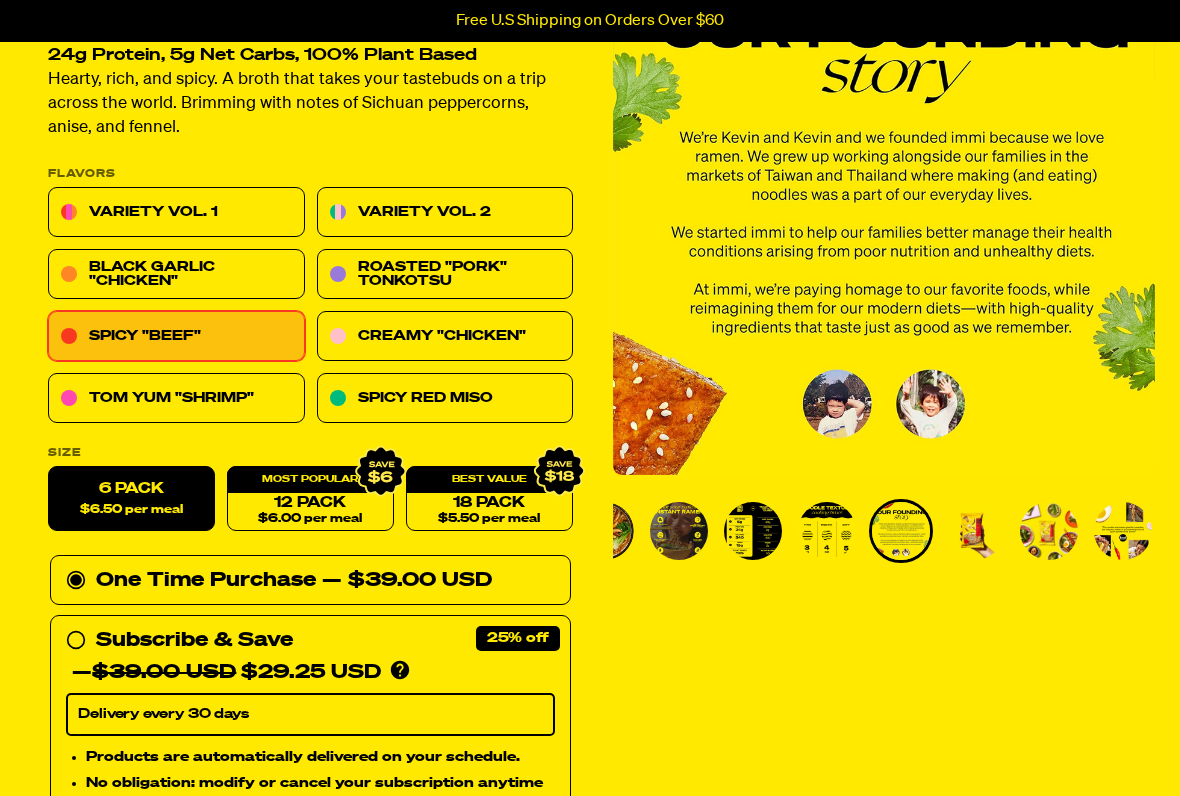 click at bounding box center (975, 531) 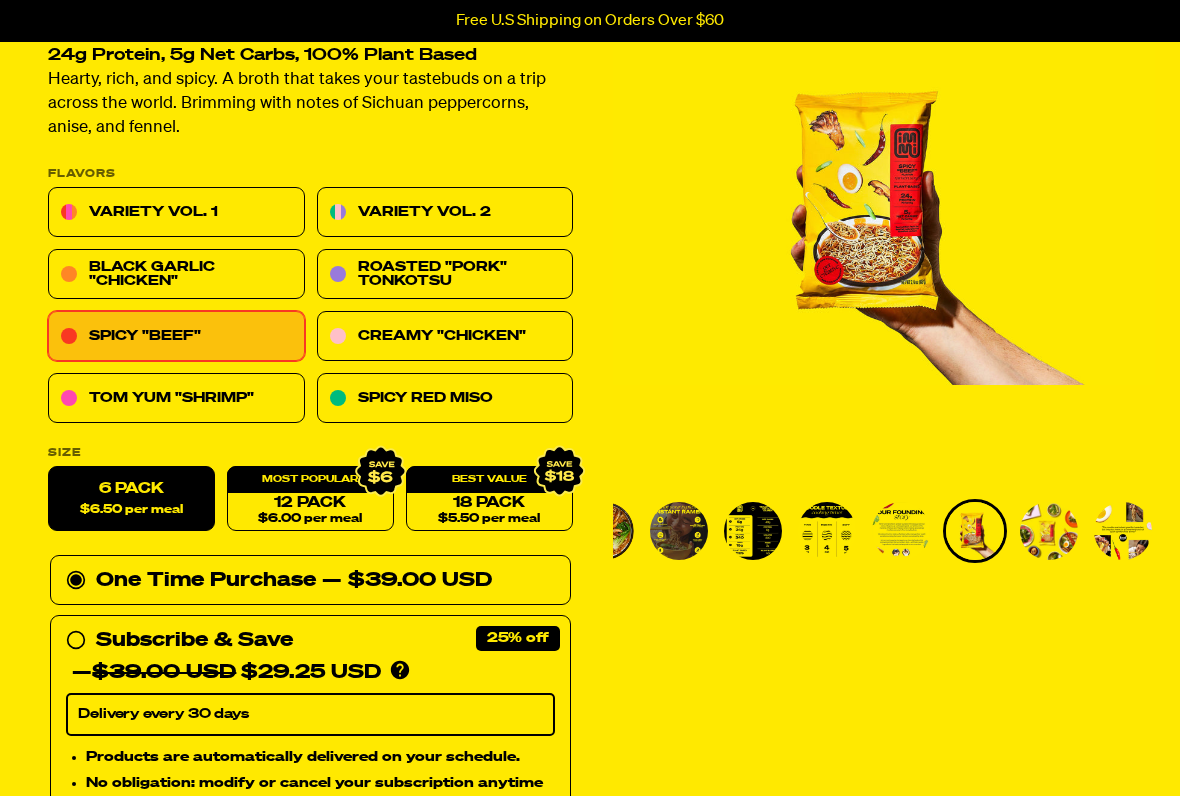 click at bounding box center [1049, 531] 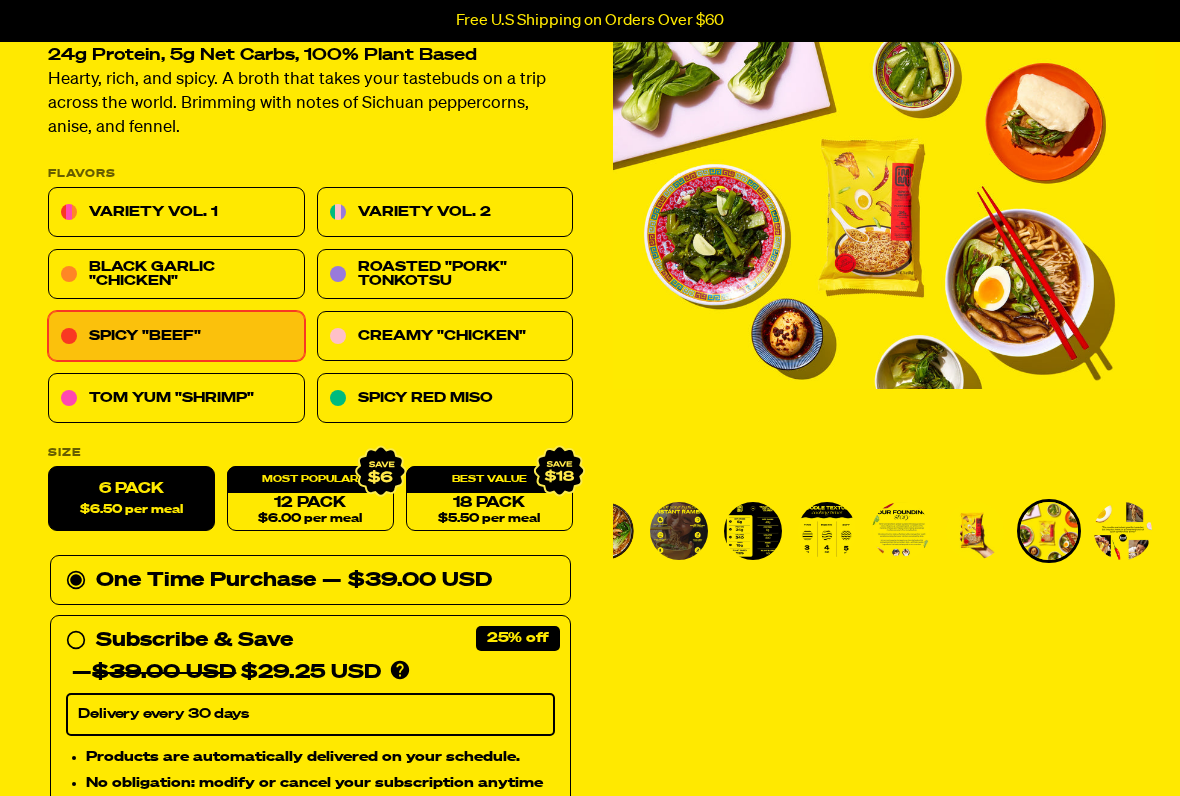 click at bounding box center (1123, 531) 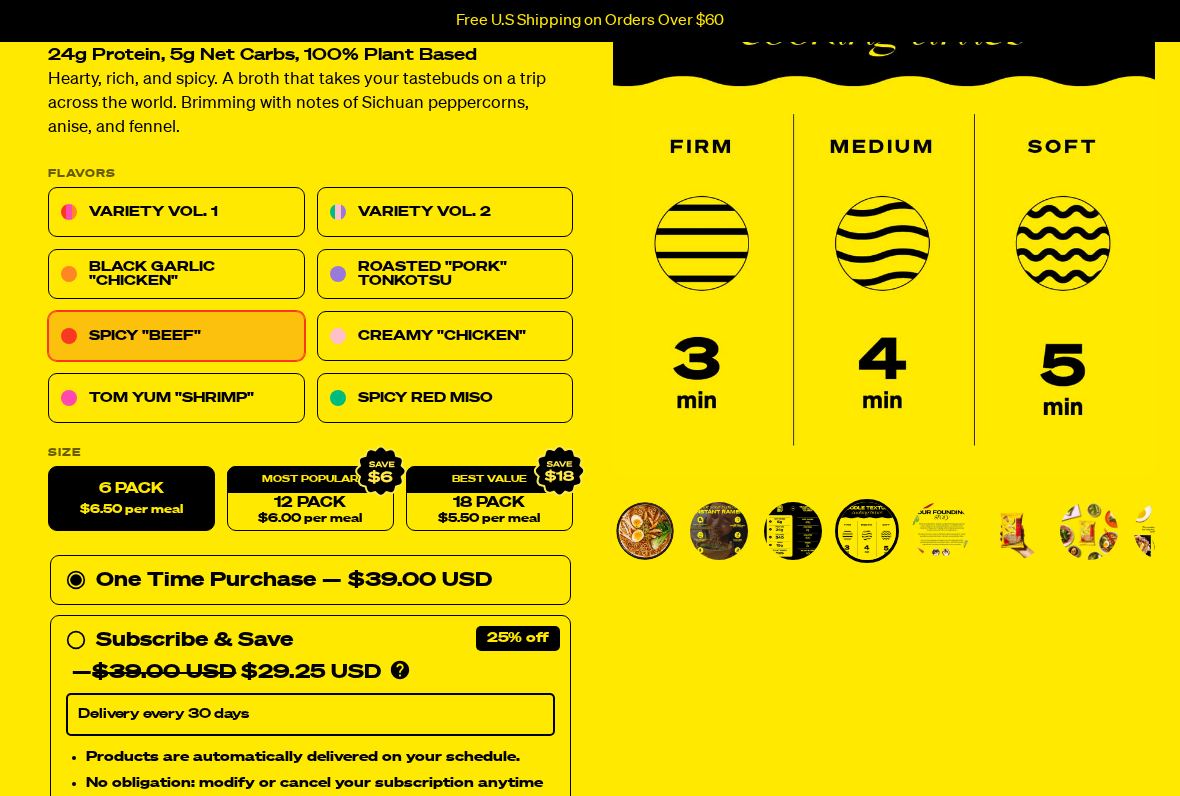 click at bounding box center [645, 531] 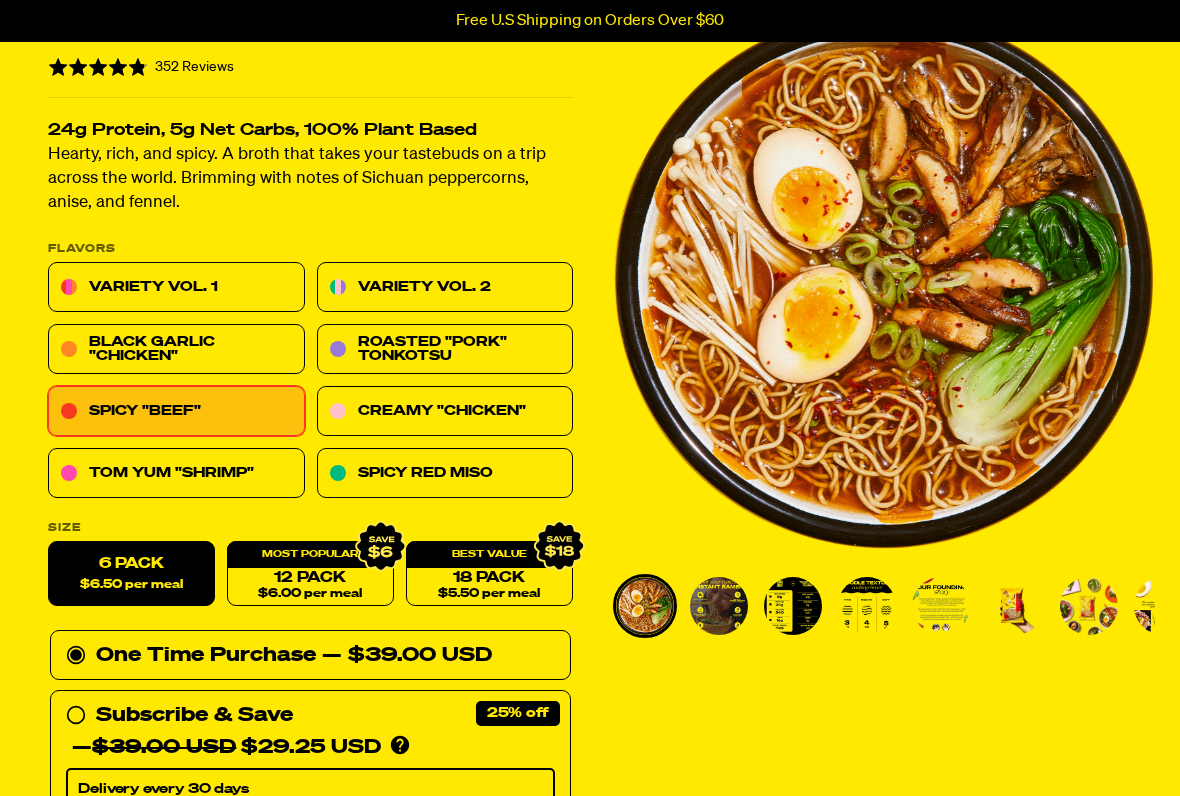 scroll, scrollTop: 127, scrollLeft: 0, axis: vertical 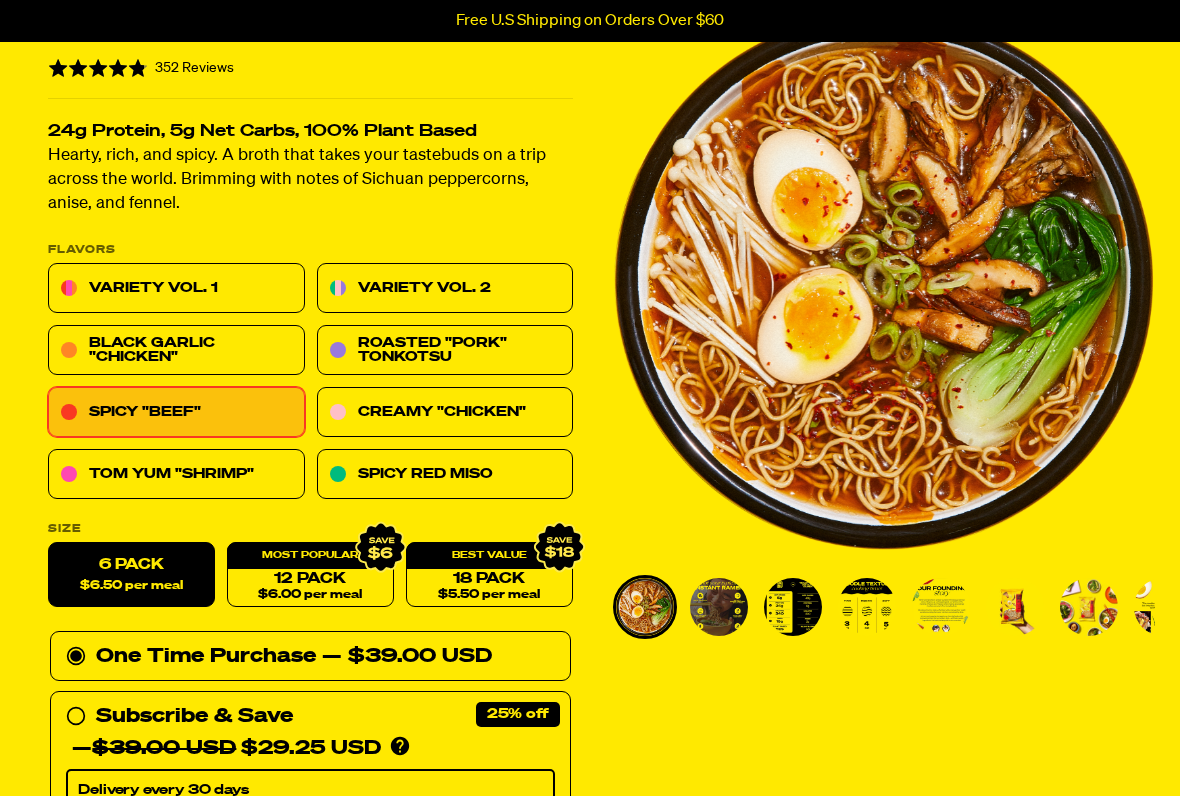 click on "Black Garlic "Chicken"" at bounding box center [176, 351] 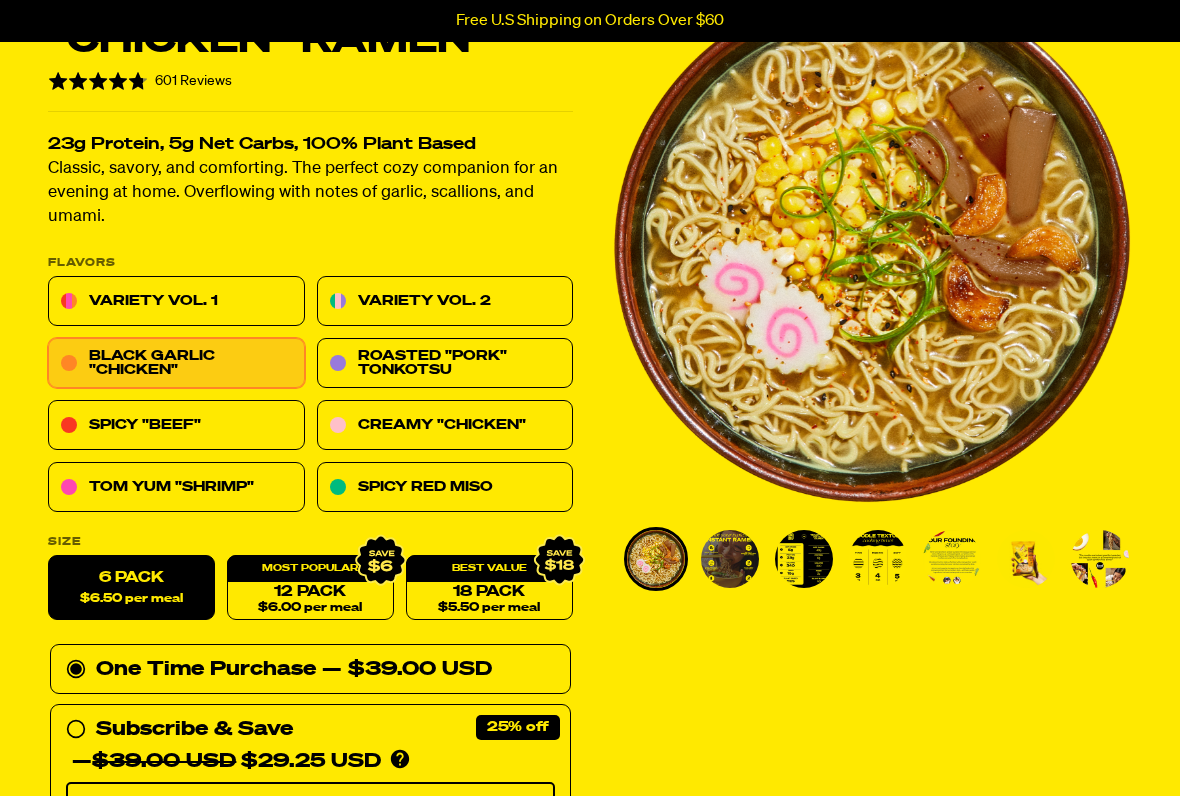 scroll, scrollTop: 152, scrollLeft: 0, axis: vertical 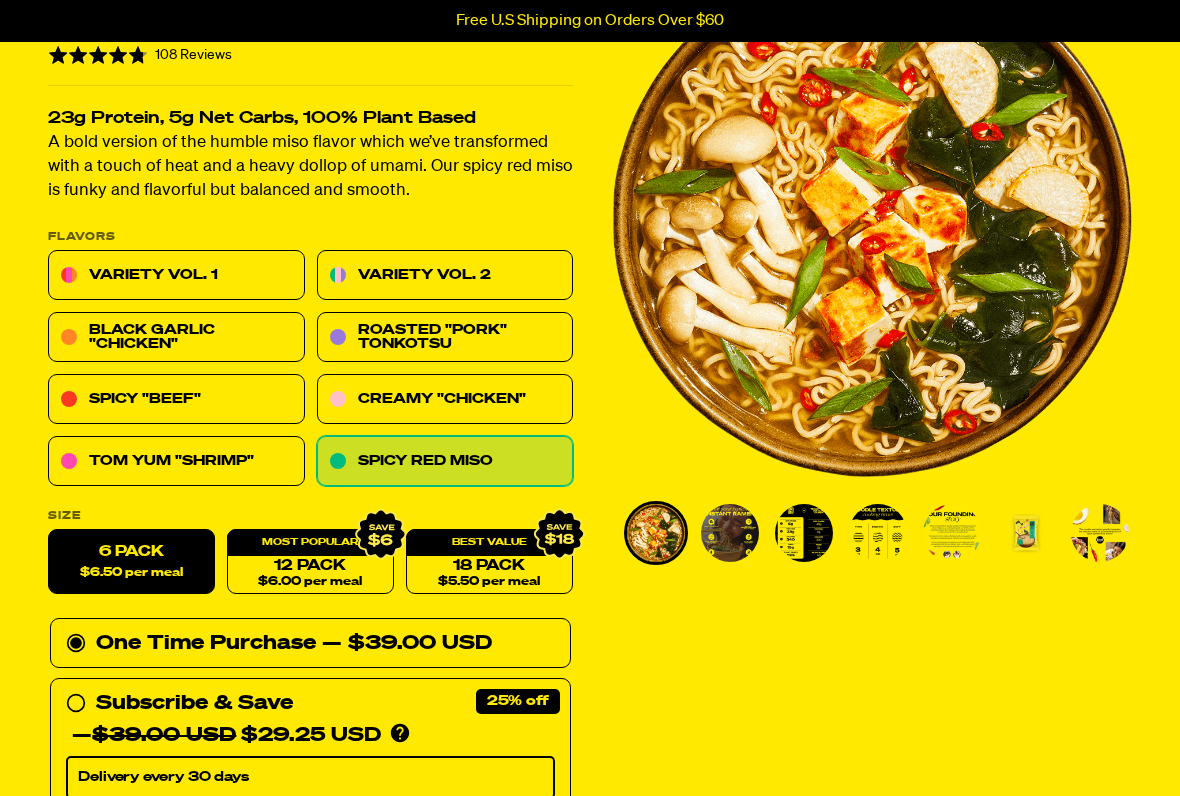 click on "Tom Yum "Shrimp"" at bounding box center [176, 462] 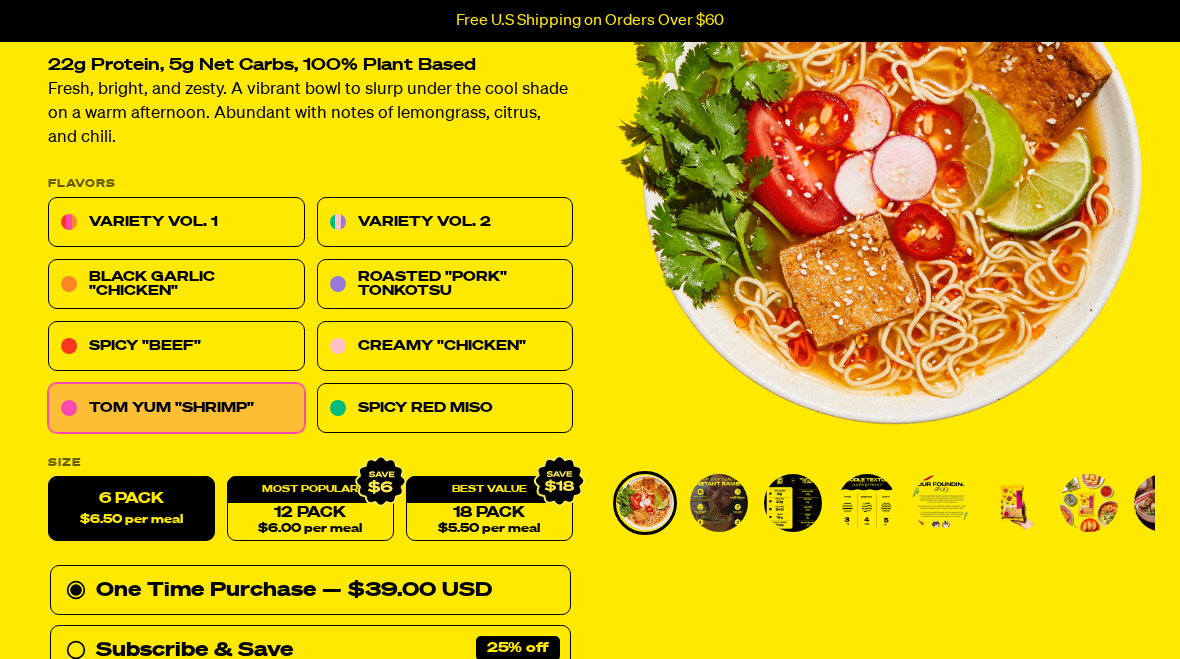 scroll, scrollTop: 231, scrollLeft: 0, axis: vertical 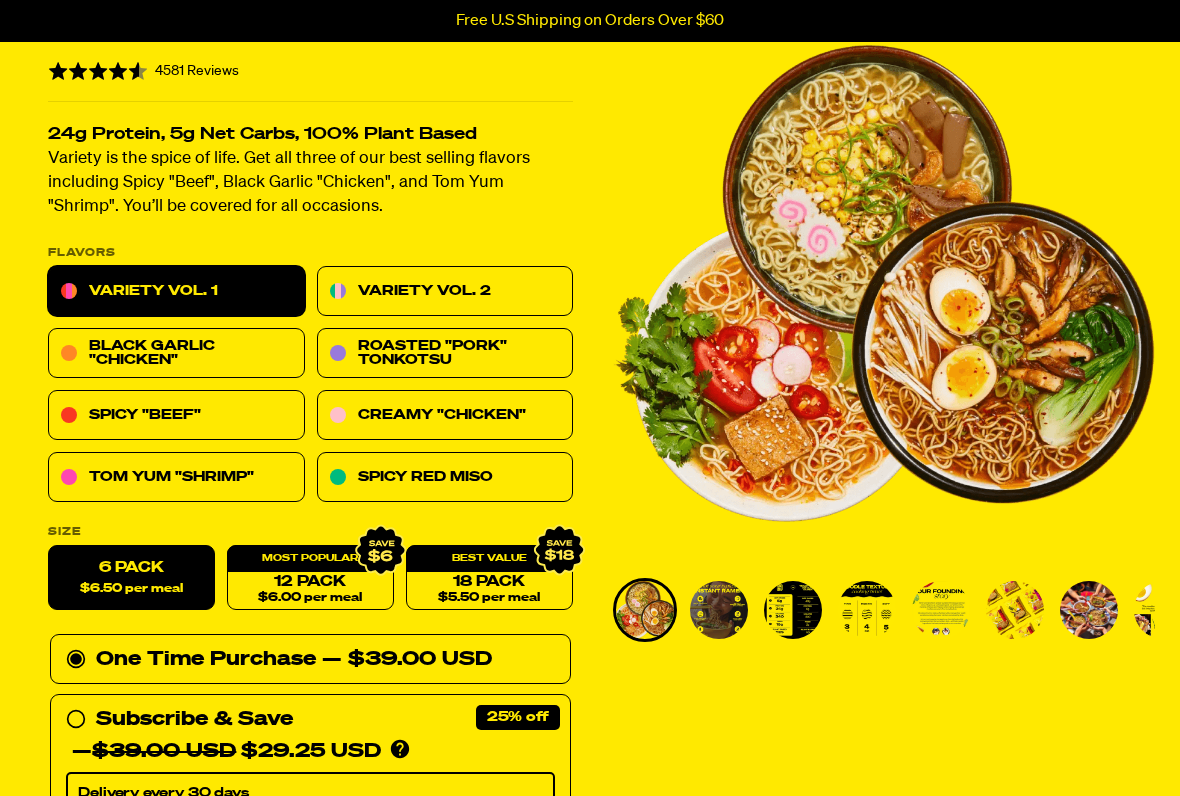 click at bounding box center [719, 610] 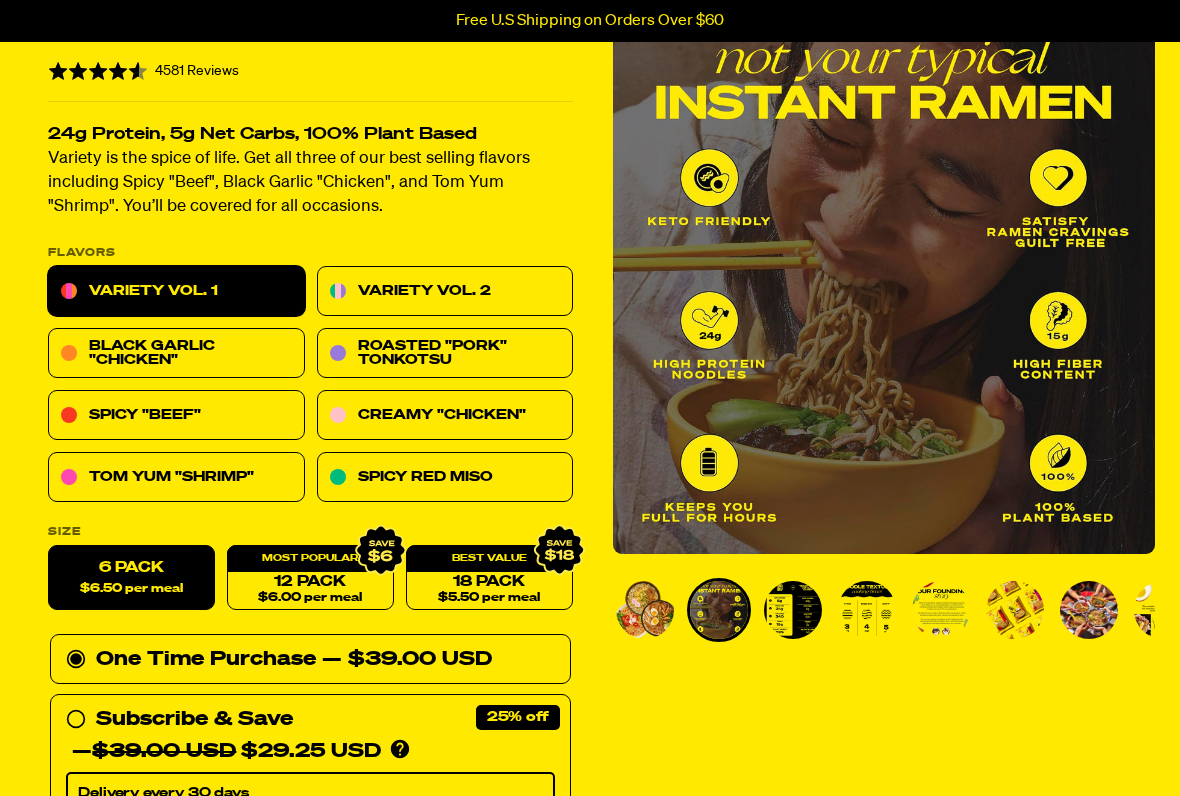 click at bounding box center (645, 610) 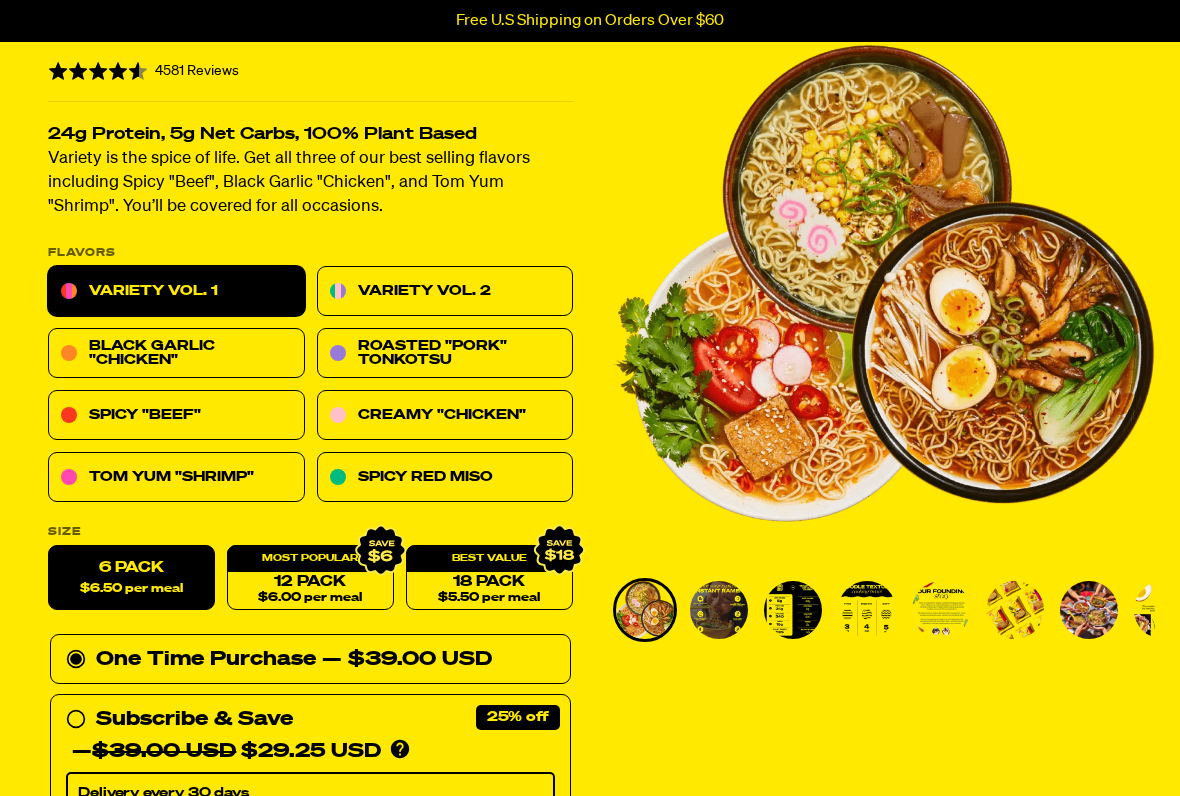 click at bounding box center (793, 610) 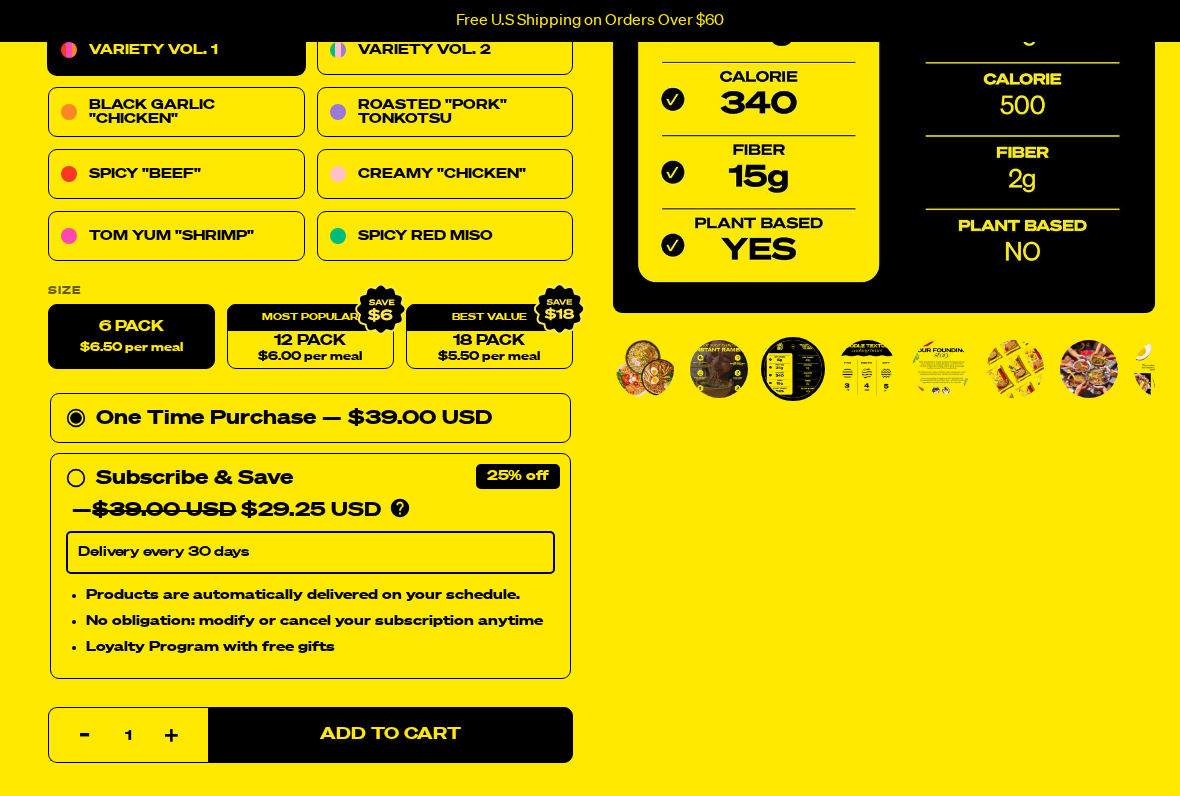 scroll, scrollTop: 398, scrollLeft: 0, axis: vertical 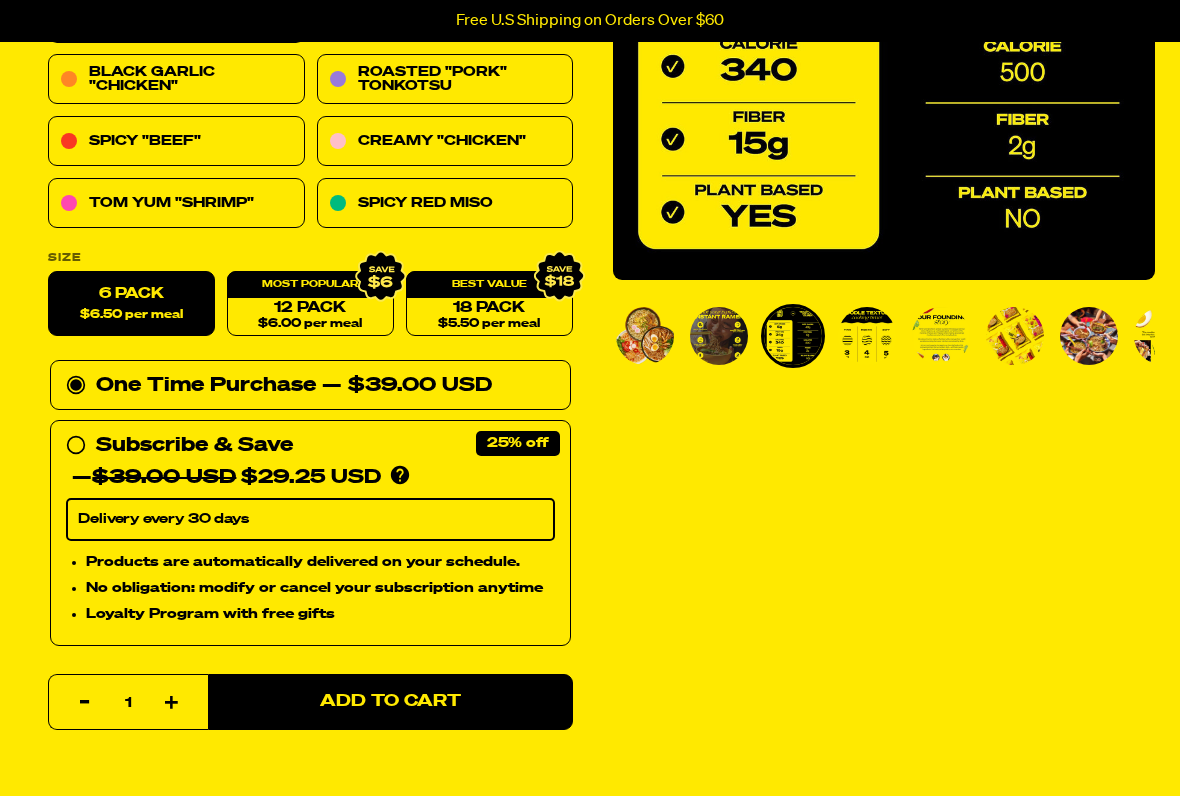 click on "12 Pack  $6.00 per meal" at bounding box center (310, 304) 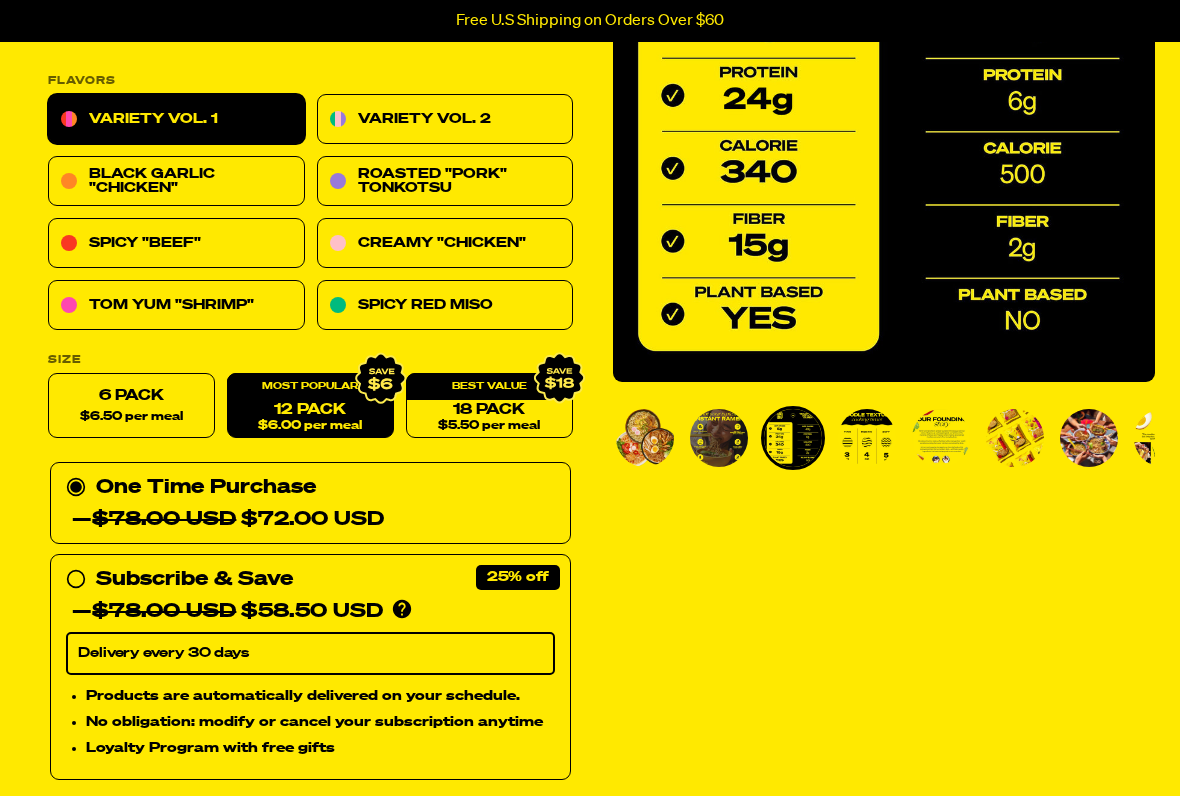 scroll, scrollTop: 296, scrollLeft: 0, axis: vertical 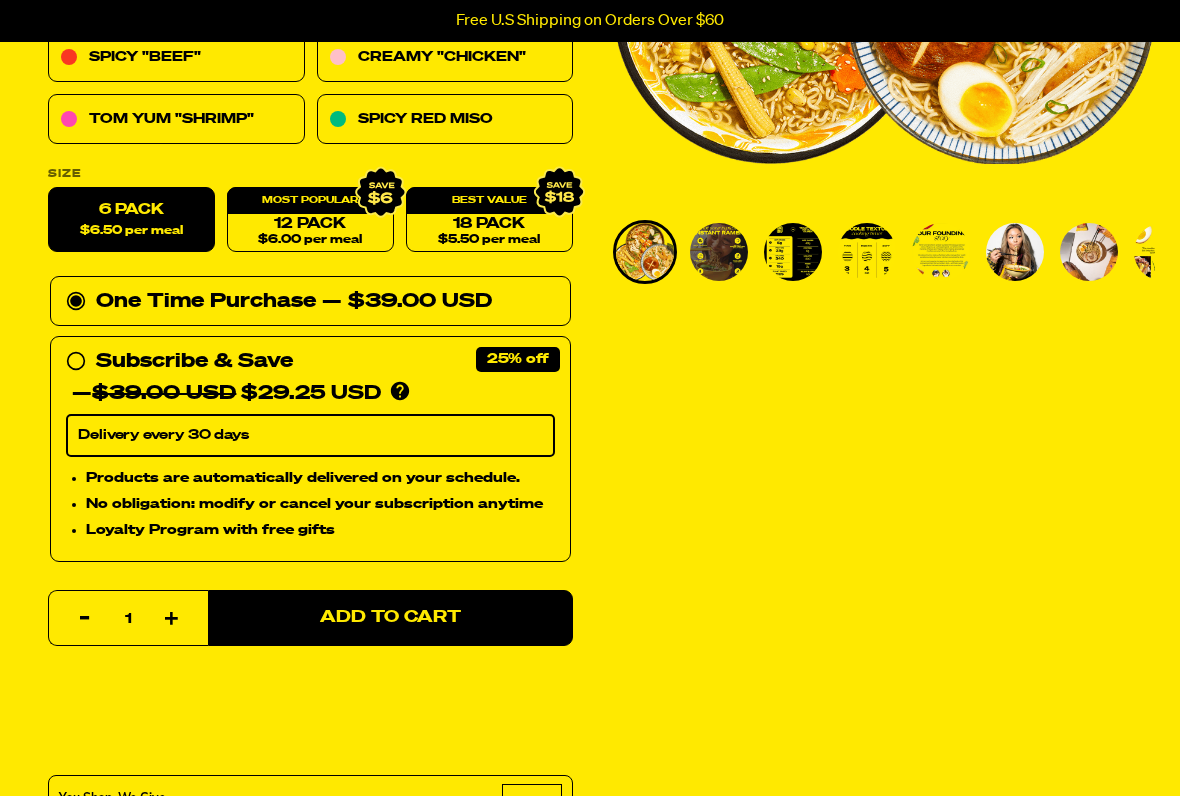 click at bounding box center (1015, 252) 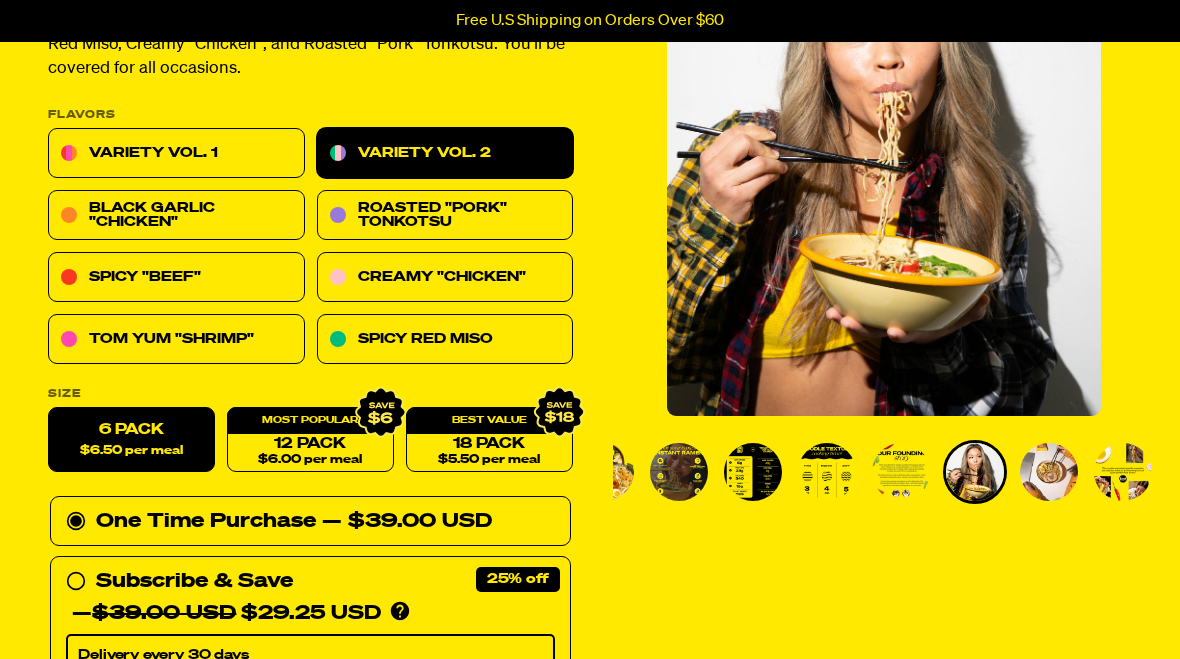 scroll, scrollTop: 191, scrollLeft: 0, axis: vertical 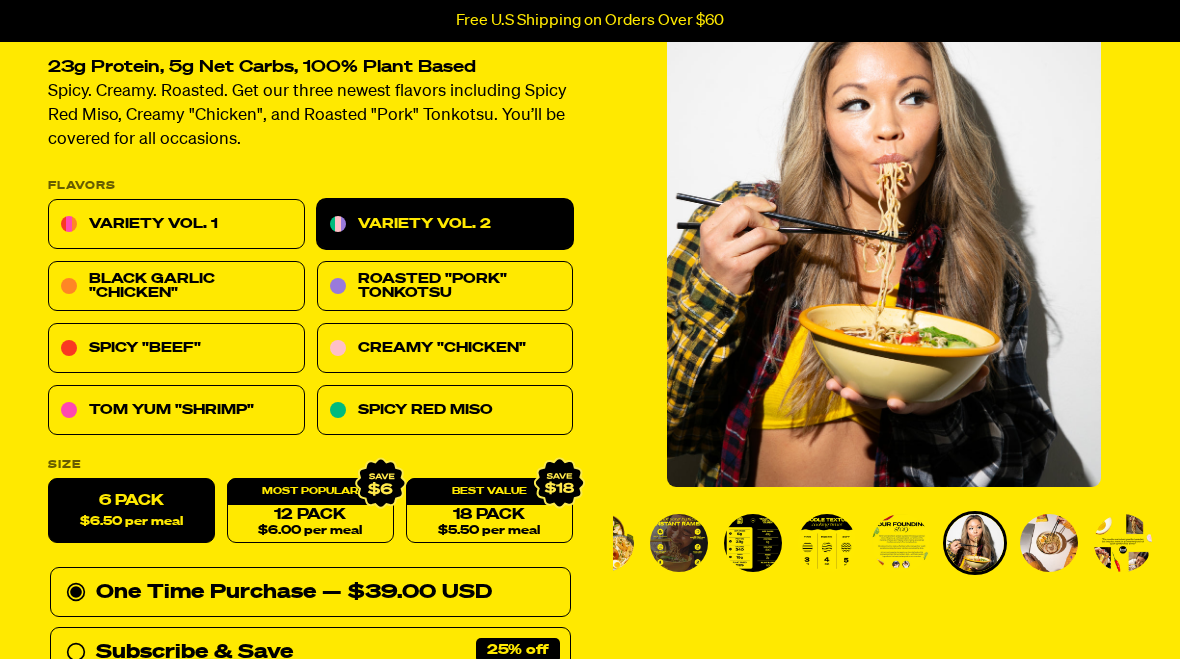 click at bounding box center [1049, 543] 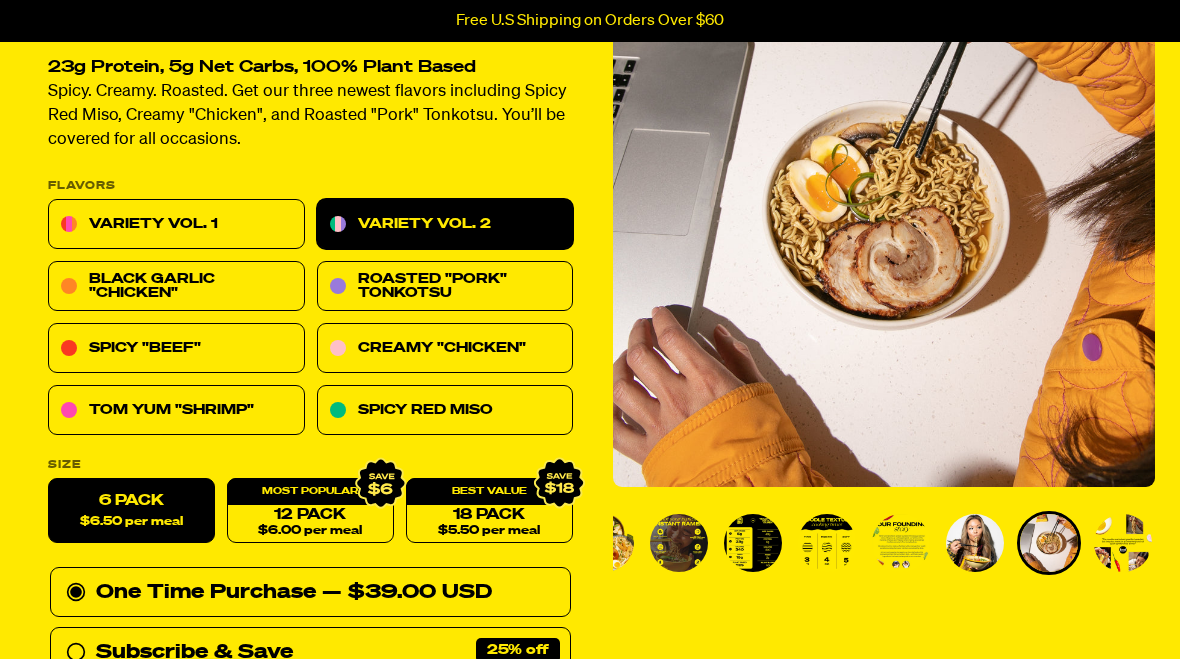 click at bounding box center [1123, 543] 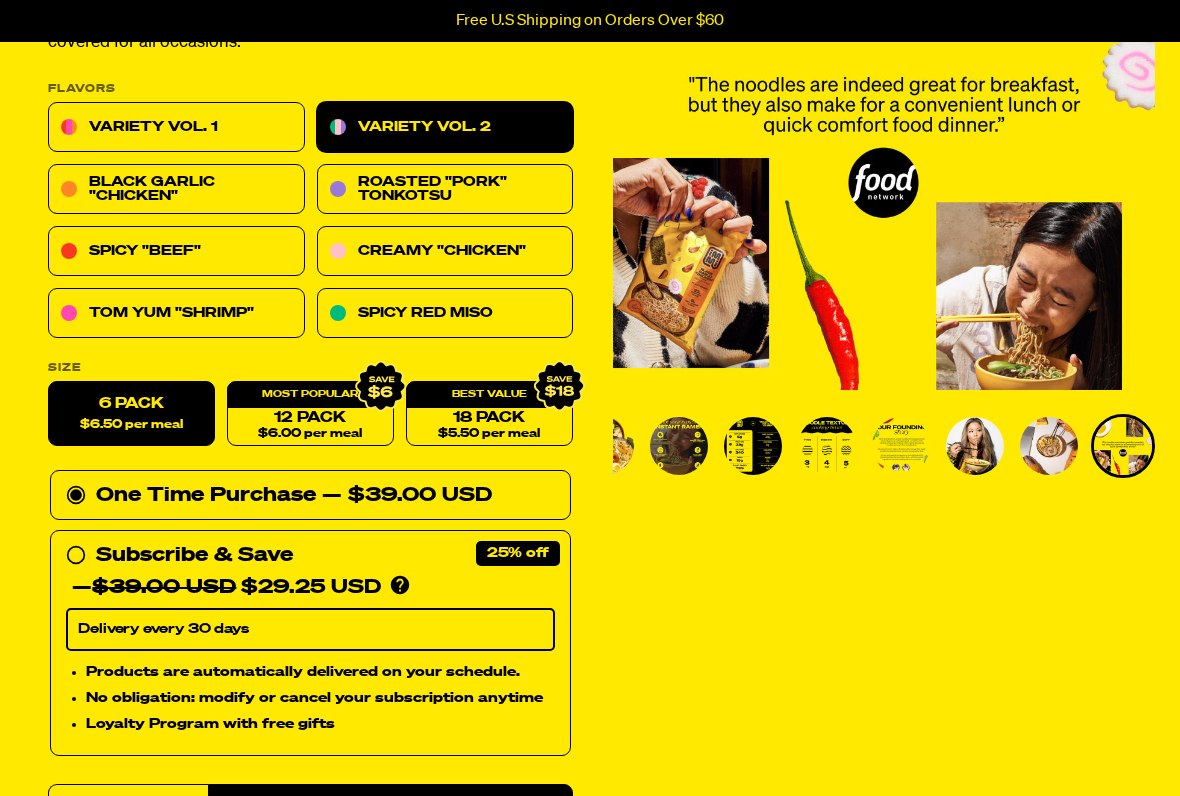 scroll, scrollTop: 292, scrollLeft: 0, axis: vertical 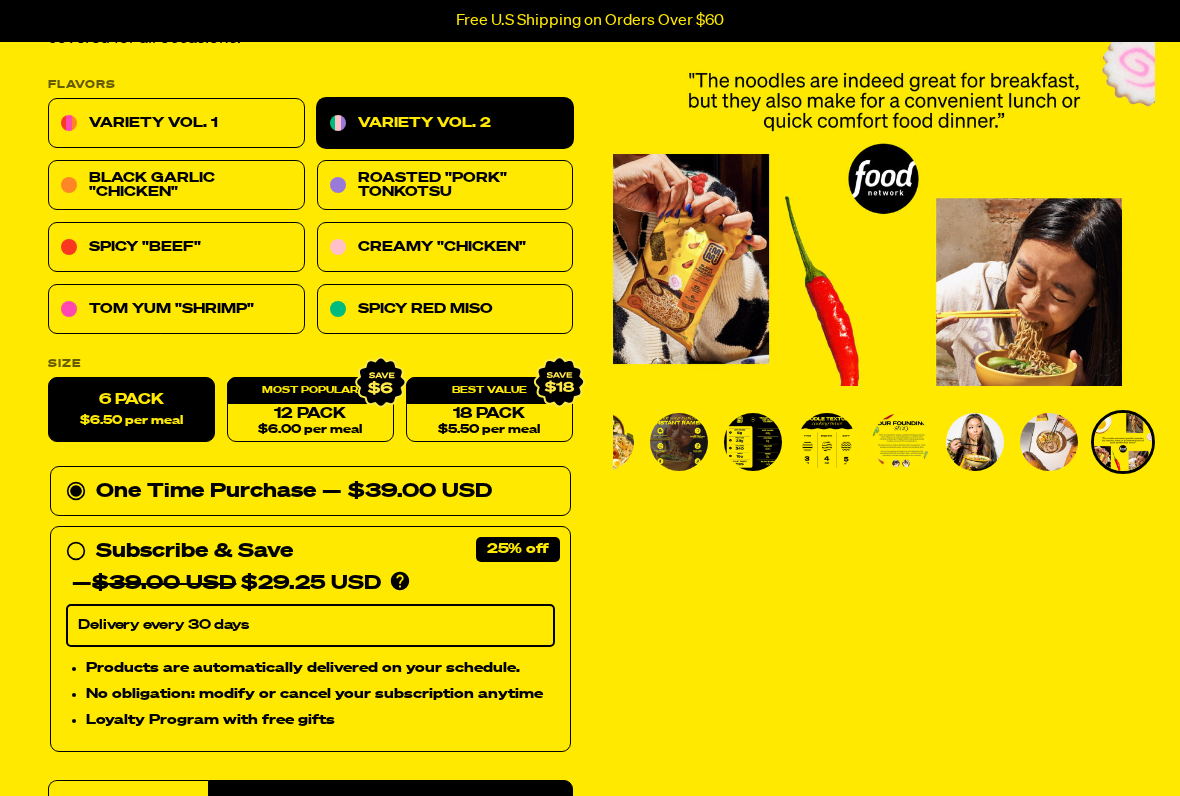 click at bounding box center (901, 442) 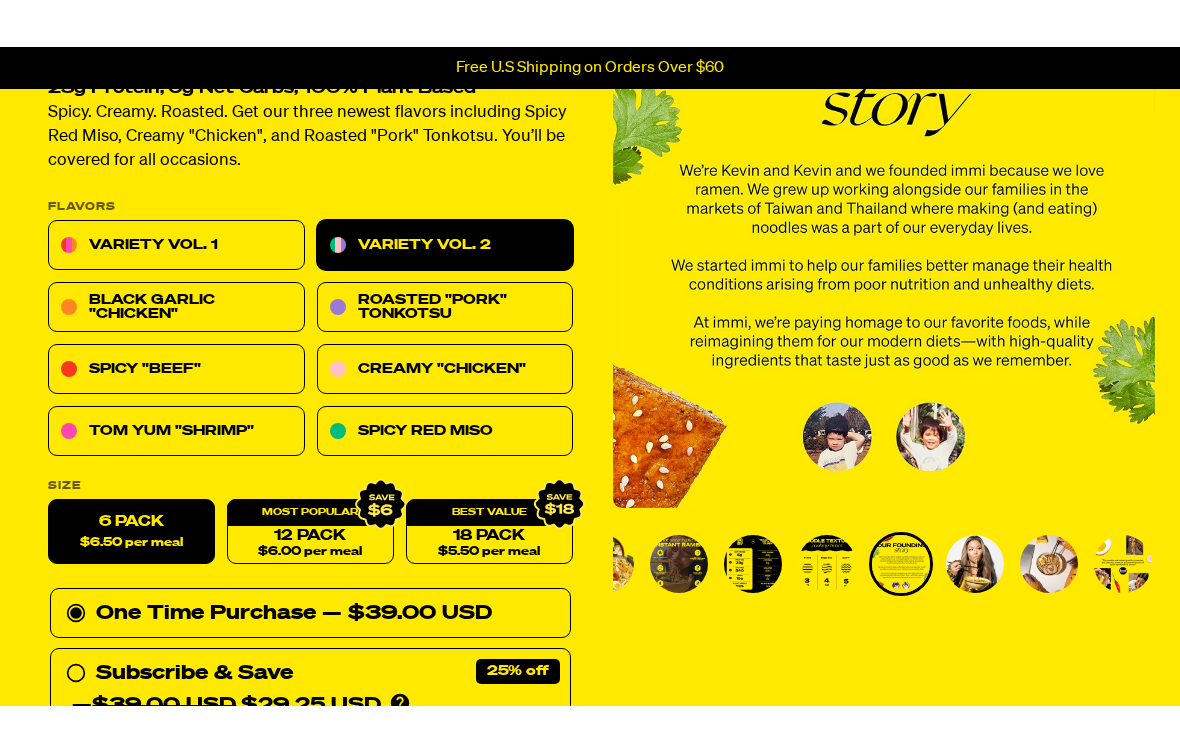 scroll, scrollTop: 167, scrollLeft: 0, axis: vertical 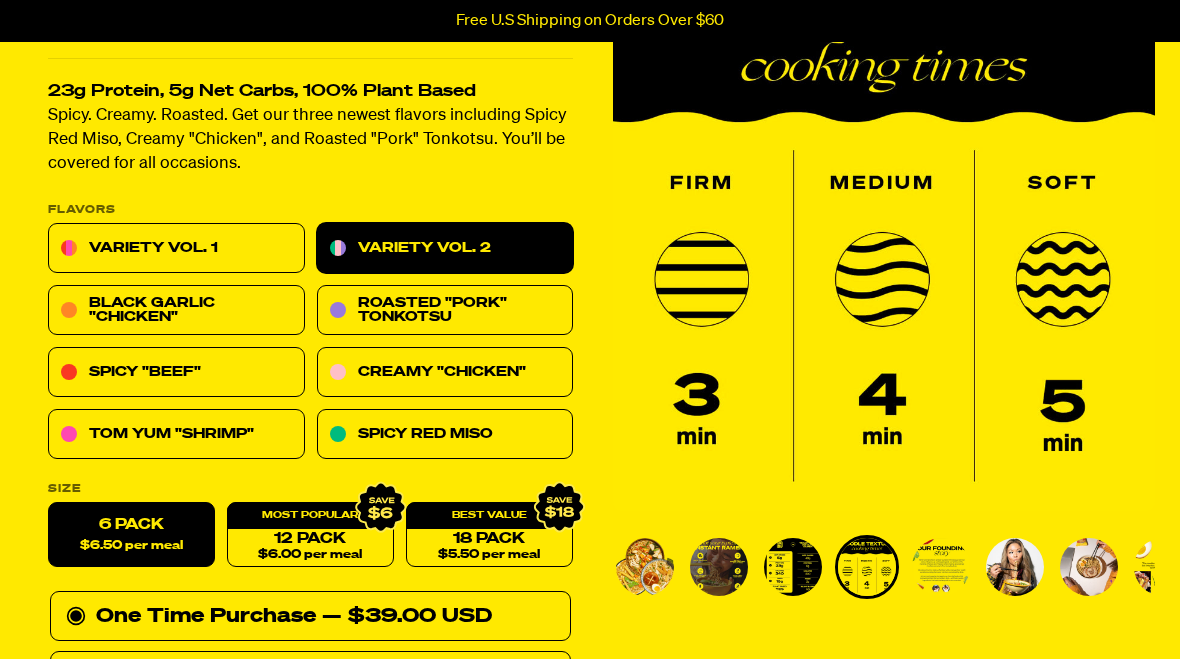click at bounding box center [645, 567] 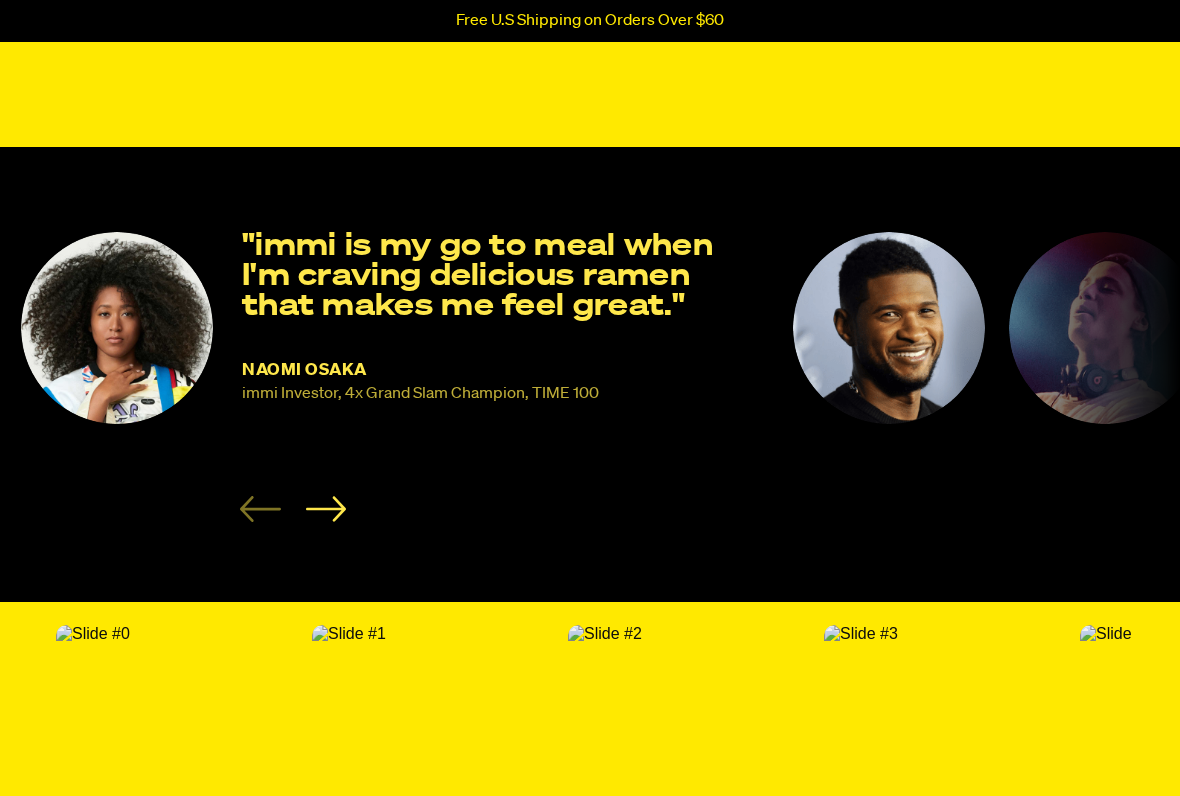 scroll, scrollTop: 3079, scrollLeft: 0, axis: vertical 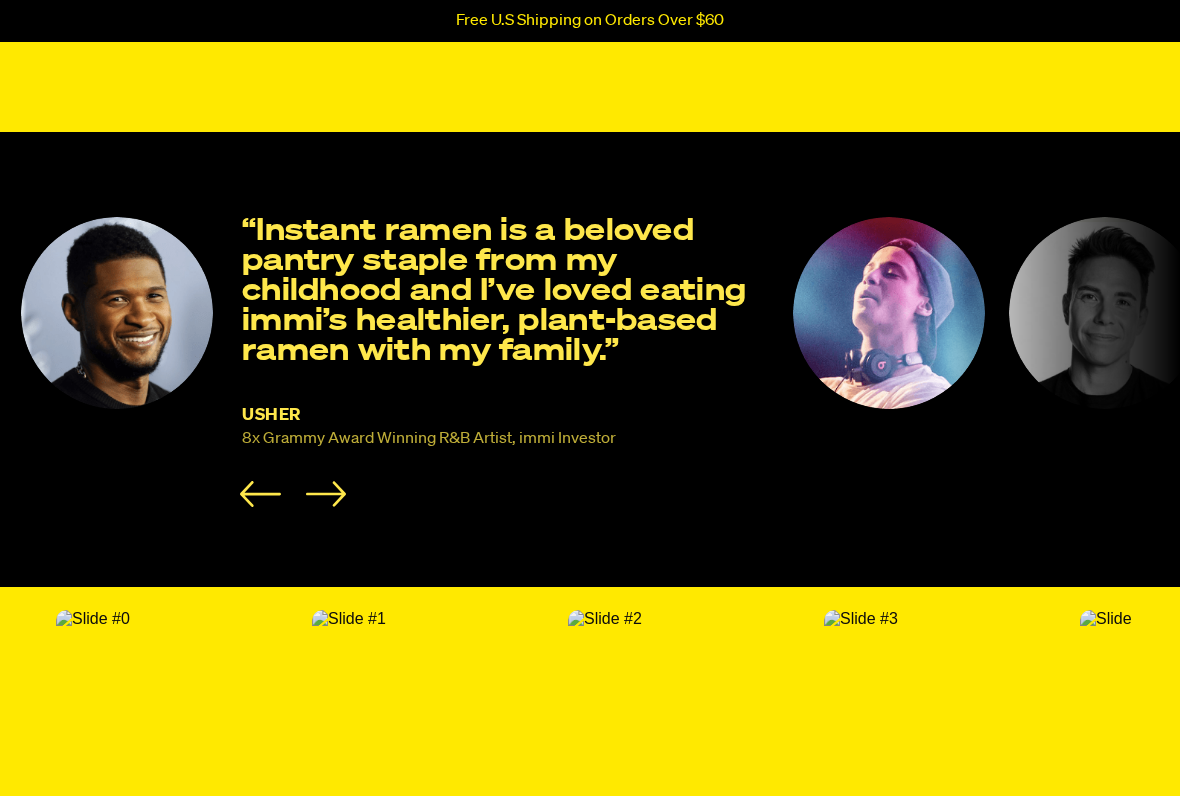 click at bounding box center (889, 313) 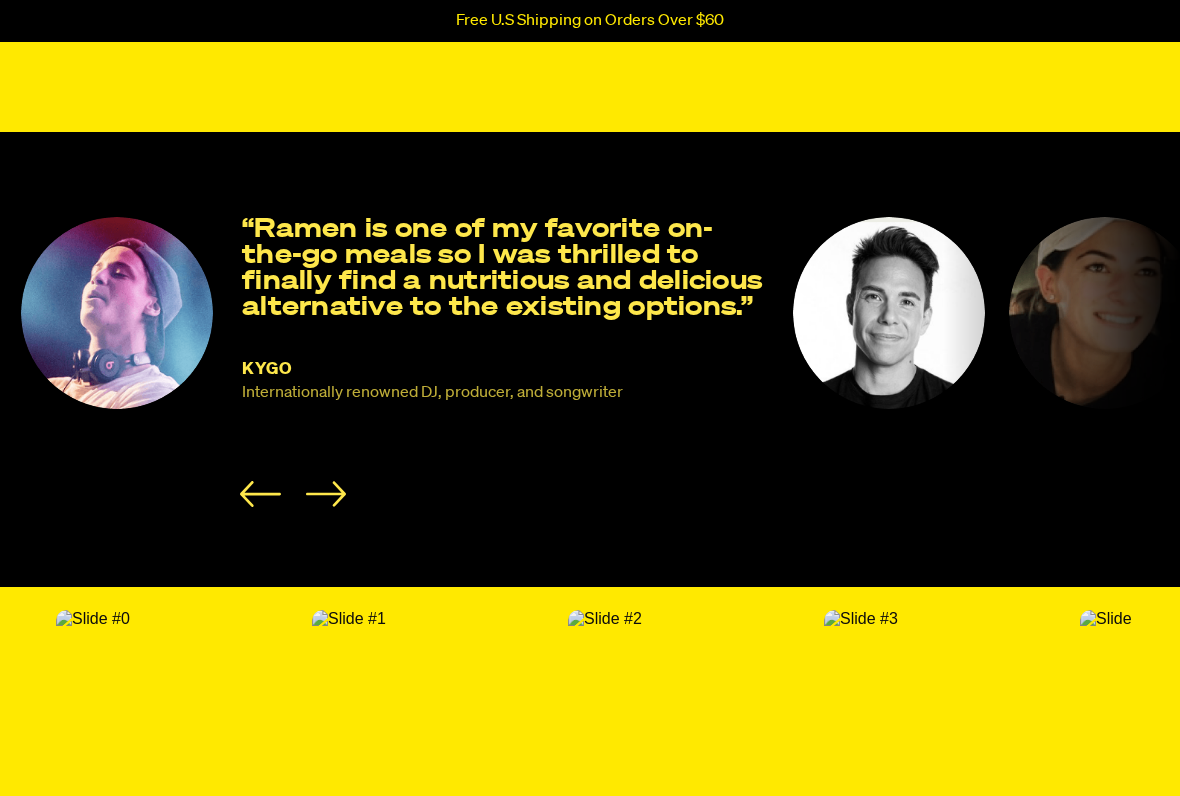 click at bounding box center (889, 313) 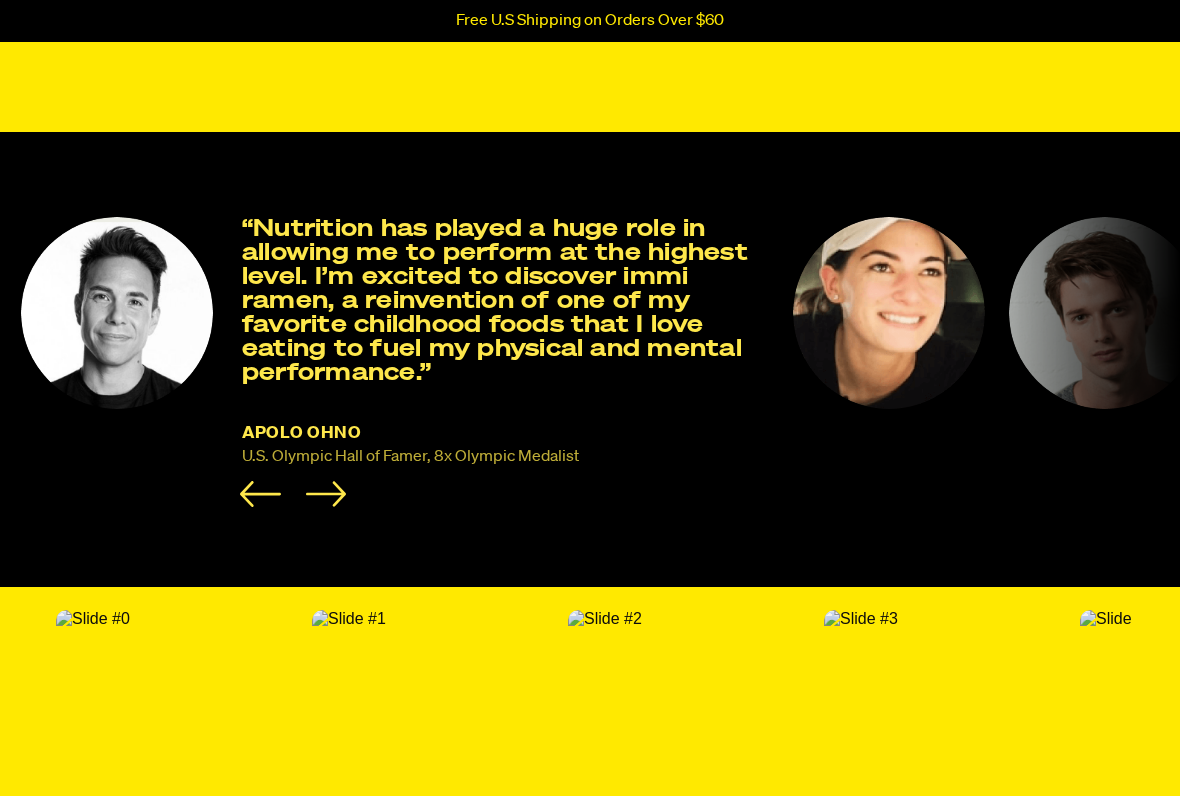 click at bounding box center (889, 313) 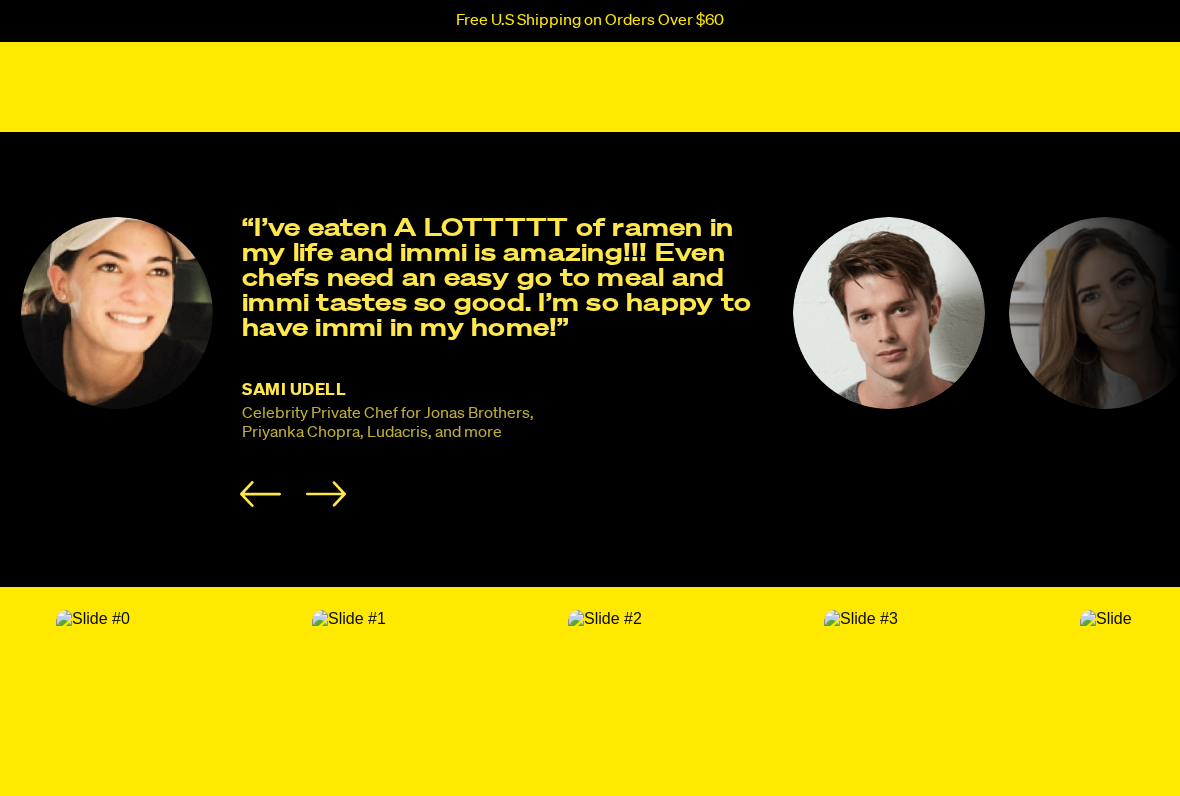 click at bounding box center (889, 313) 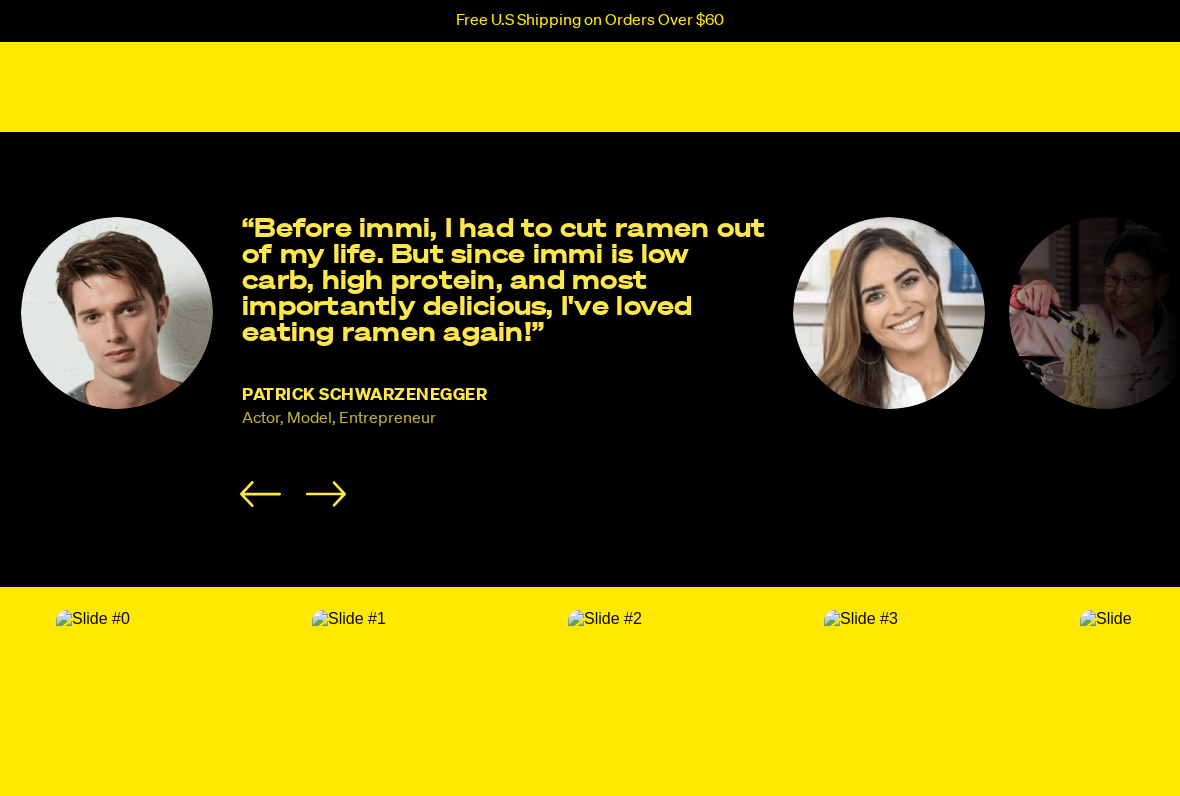 click at bounding box center (889, 313) 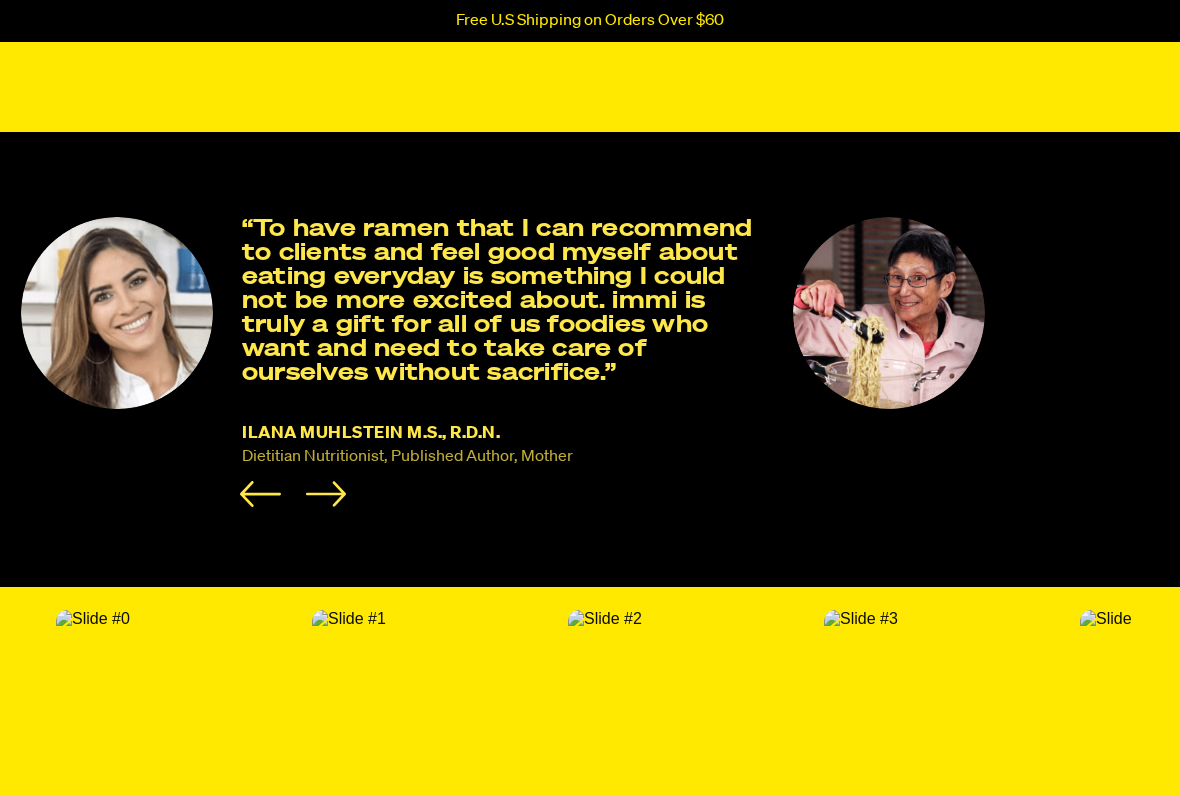 click at bounding box center (889, 313) 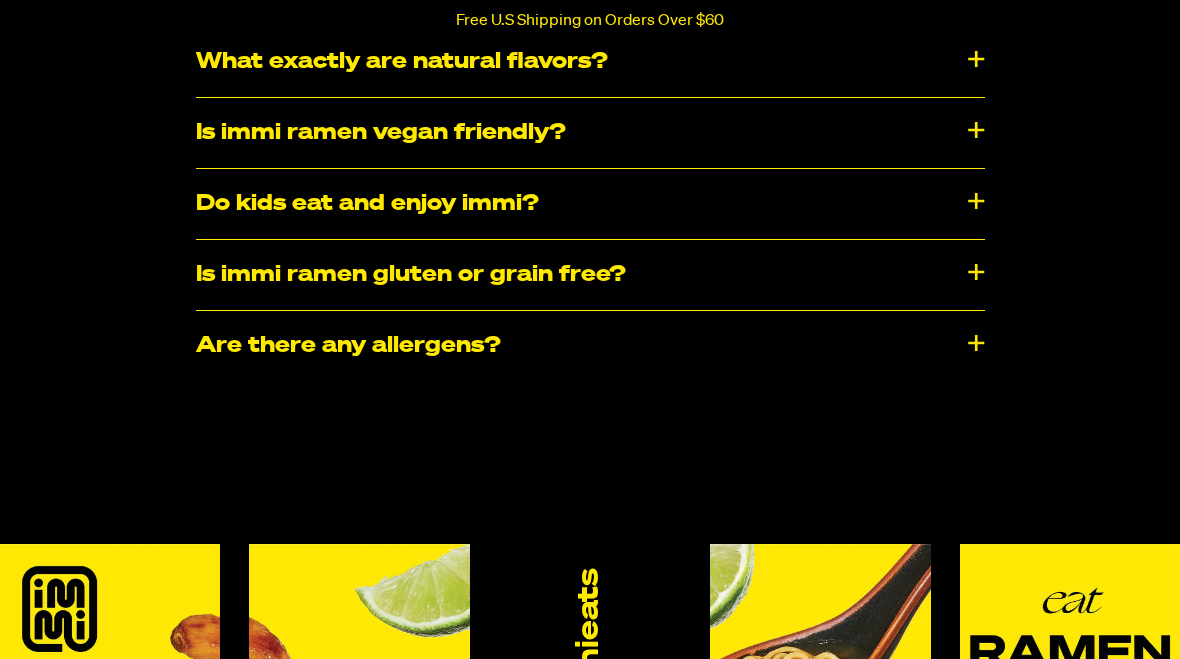scroll, scrollTop: 10108, scrollLeft: 0, axis: vertical 